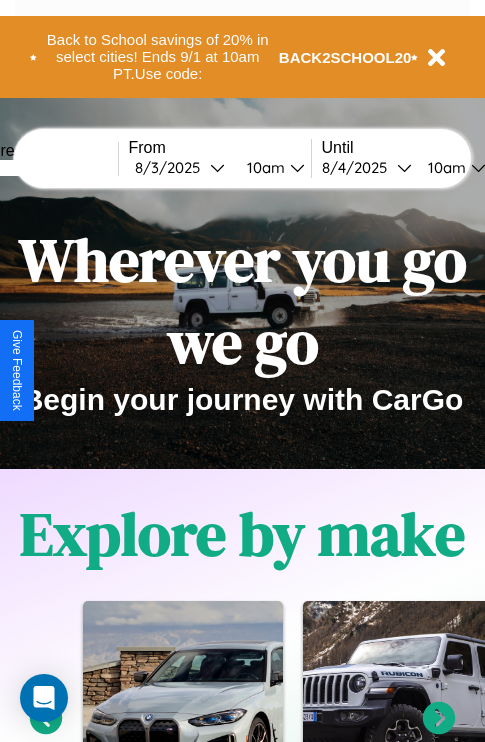 scroll, scrollTop: 0, scrollLeft: 0, axis: both 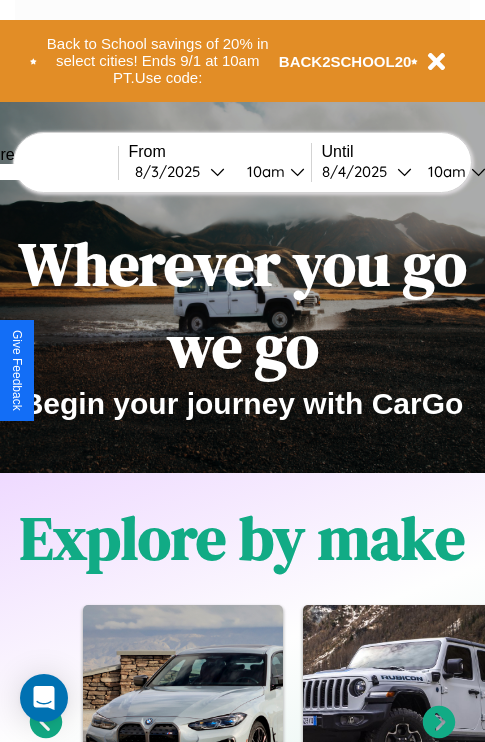 click at bounding box center [43, 172] 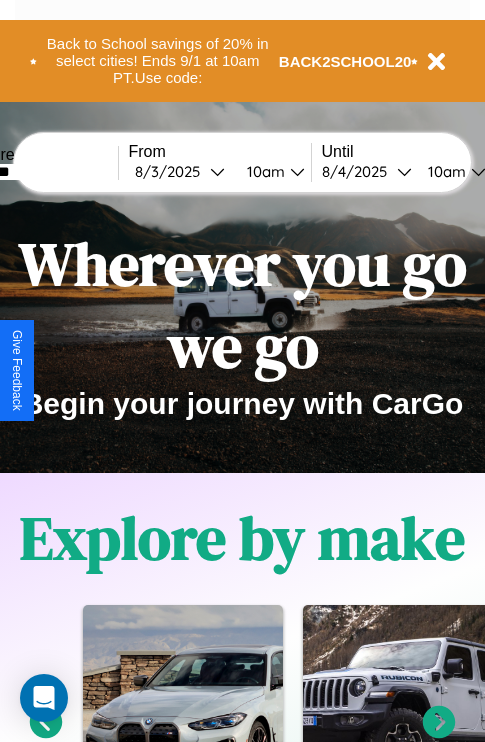 type on "*******" 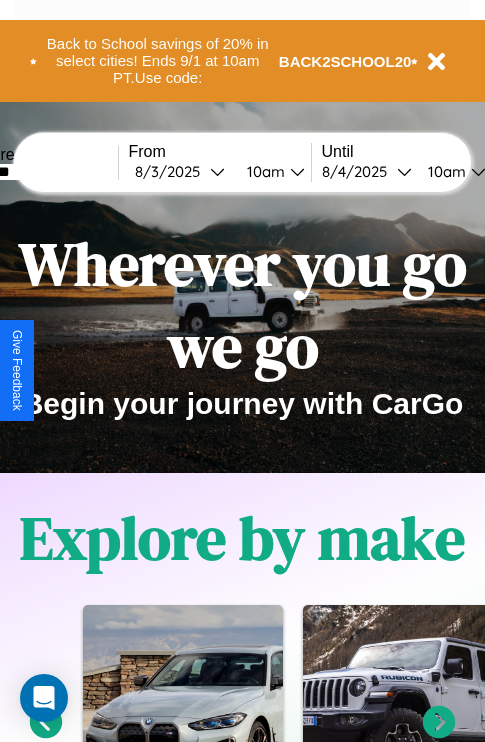 select on "*" 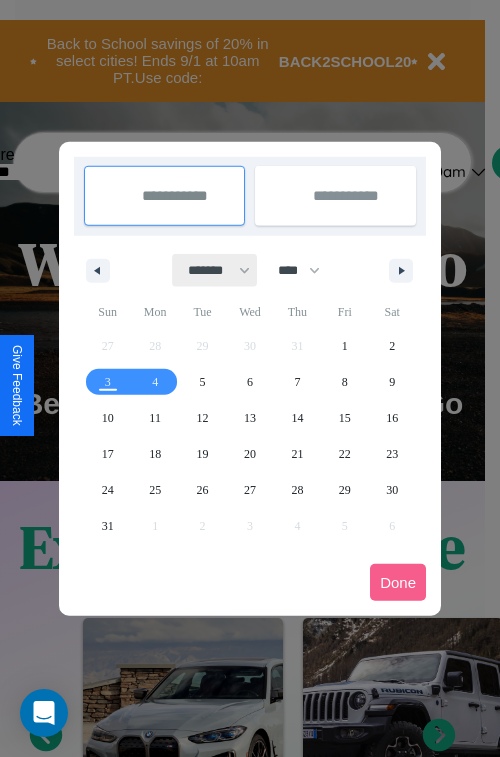 click on "******* ******** ***** ***** *** **** **** ****** ********* ******* ******** ********" at bounding box center [215, 270] 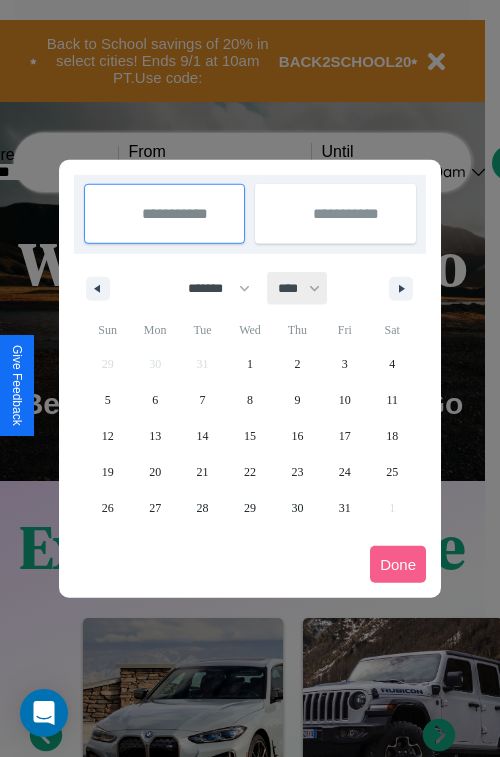 click on "**** **** **** **** **** **** **** **** **** **** **** **** **** **** **** **** **** **** **** **** **** **** **** **** **** **** **** **** **** **** **** **** **** **** **** **** **** **** **** **** **** **** **** **** **** **** **** **** **** **** **** **** **** **** **** **** **** **** **** **** **** **** **** **** **** **** **** **** **** **** **** **** **** **** **** **** **** **** **** **** **** **** **** **** **** **** **** **** **** **** **** **** **** **** **** **** **** **** **** **** **** **** **** **** **** **** **** **** **** **** **** **** **** **** **** **** **** **** **** **** ****" at bounding box center (298, 288) 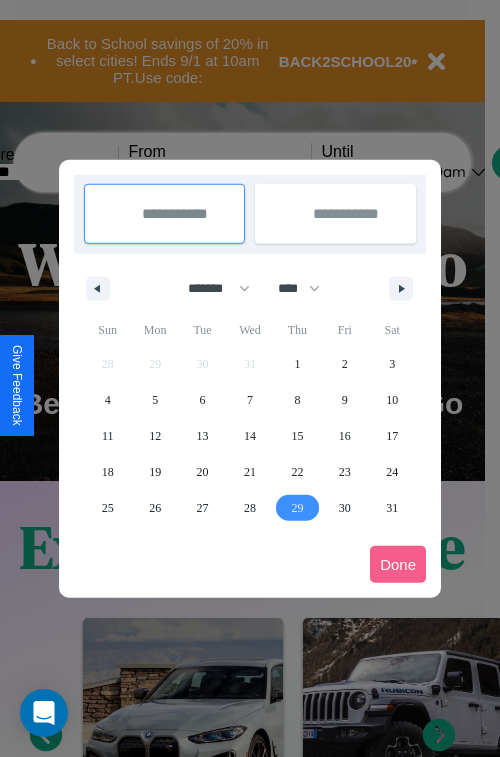 click on "29" at bounding box center (297, 508) 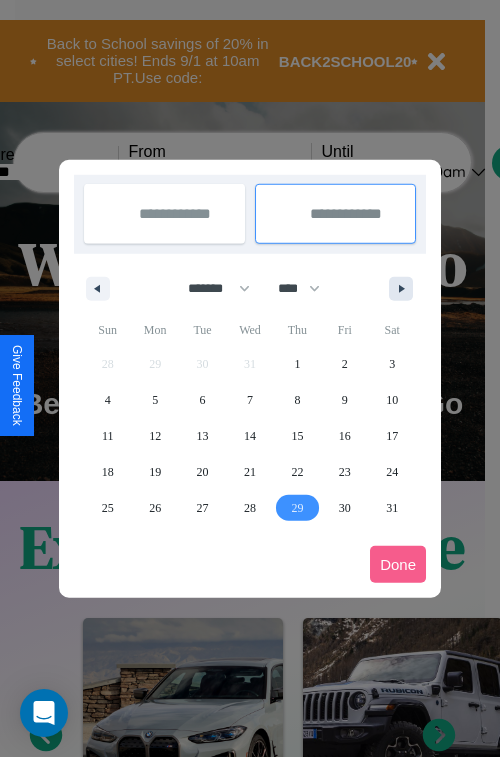 click at bounding box center [405, 289] 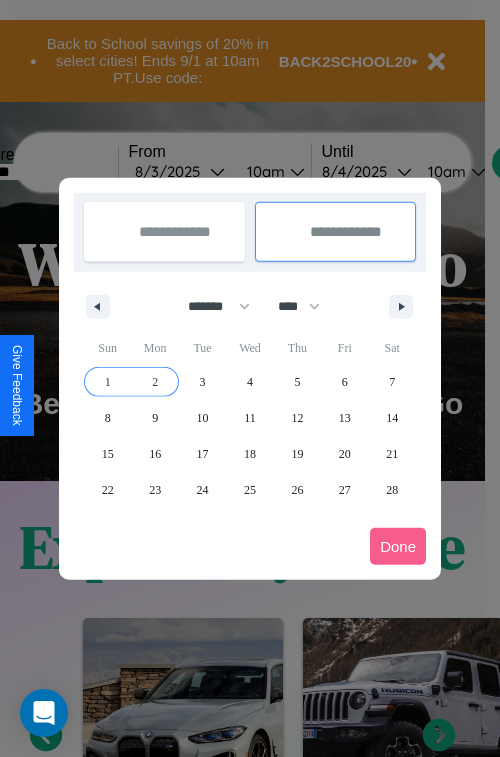 click on "2" at bounding box center (155, 382) 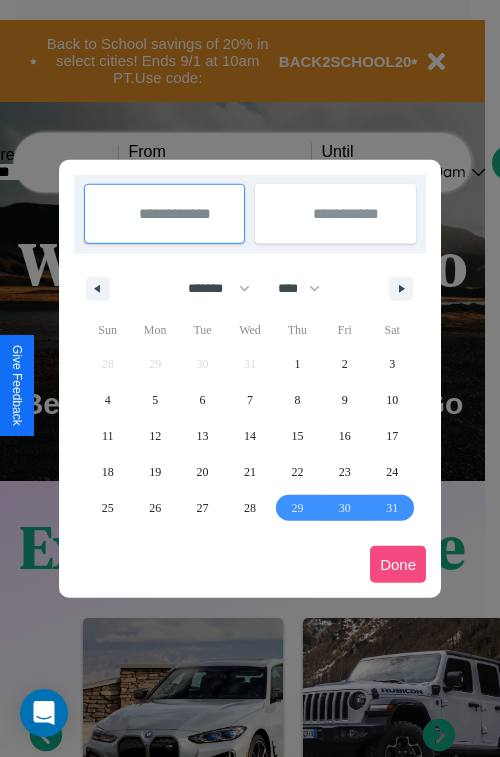 click on "Done" at bounding box center [398, 564] 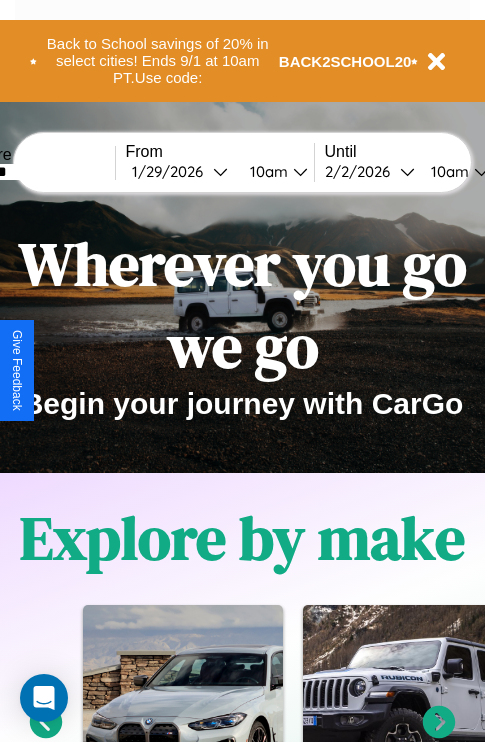 scroll, scrollTop: 0, scrollLeft: 71, axis: horizontal 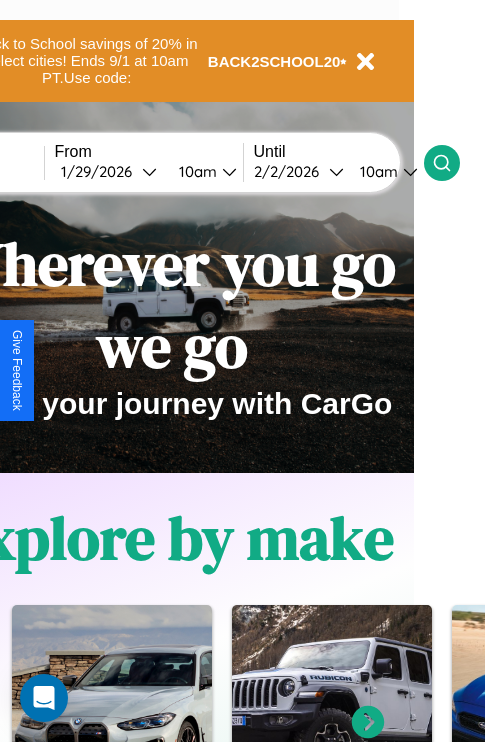 click 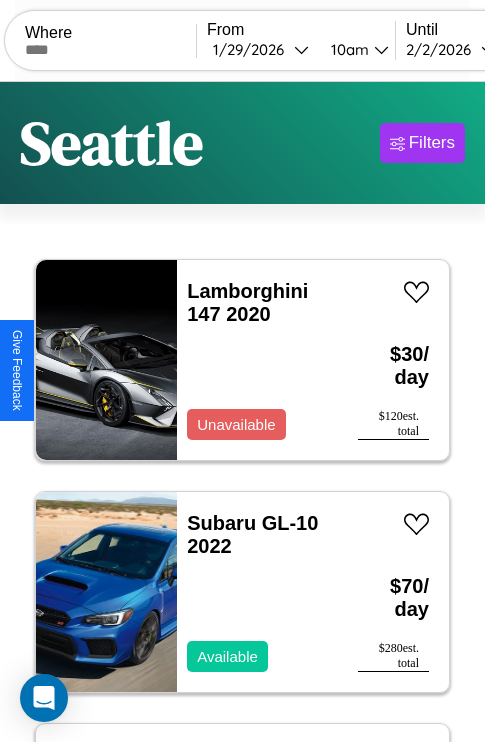 scroll, scrollTop: 66, scrollLeft: 0, axis: vertical 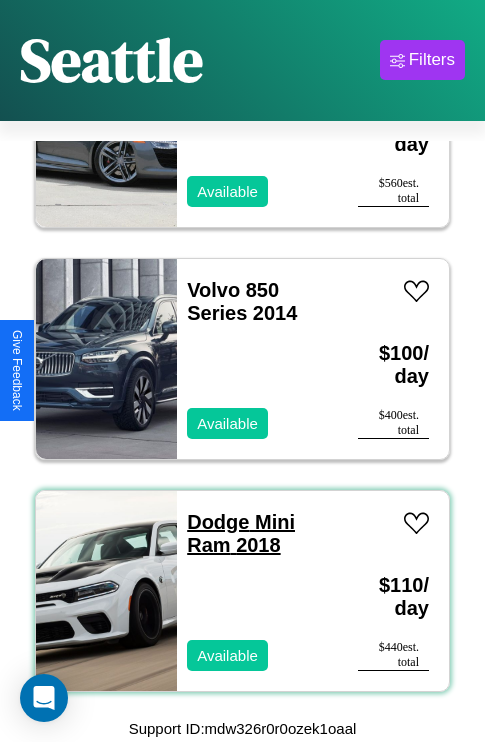 click on "Dodge   Mini Ram   2018" at bounding box center (241, 533) 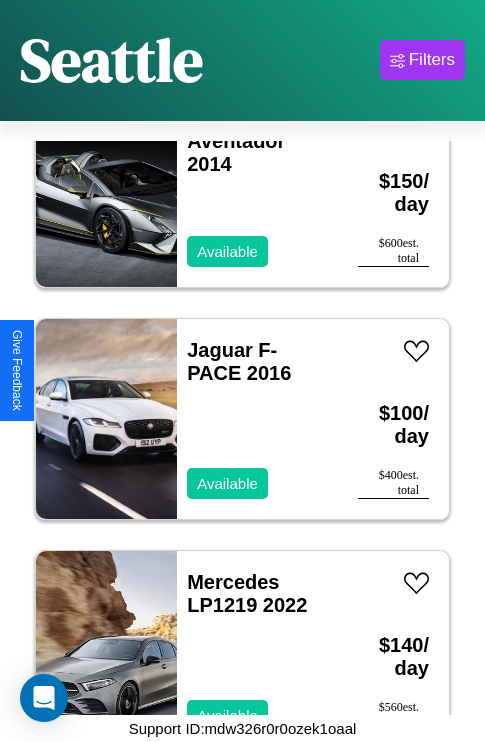 scroll, scrollTop: 6571, scrollLeft: 0, axis: vertical 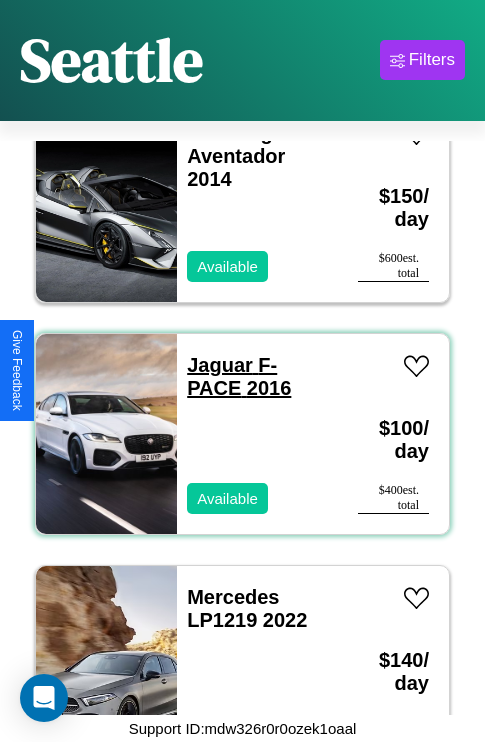 click on "Jaguar   F-PACE   2016" at bounding box center [239, 376] 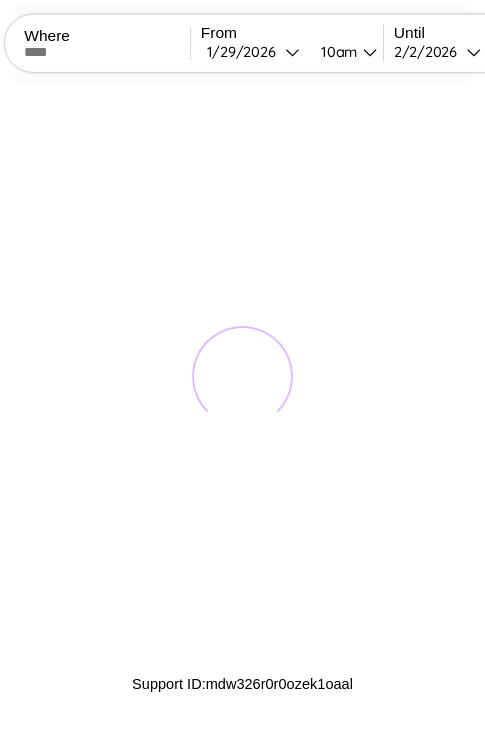scroll, scrollTop: 0, scrollLeft: 0, axis: both 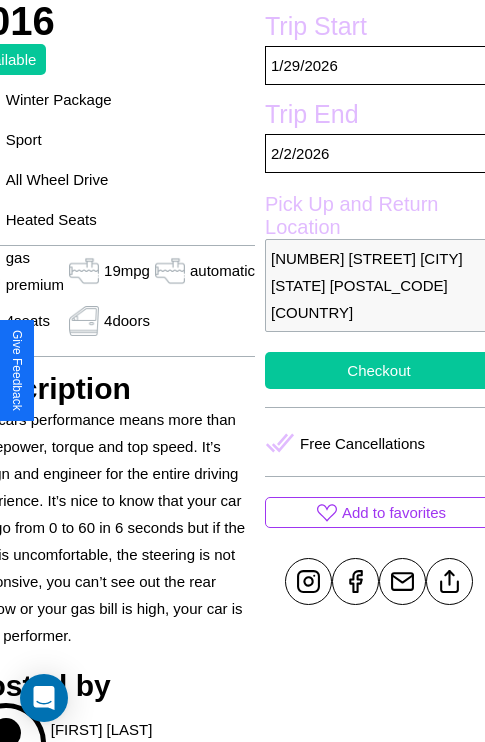 click on "Checkout" at bounding box center (379, 370) 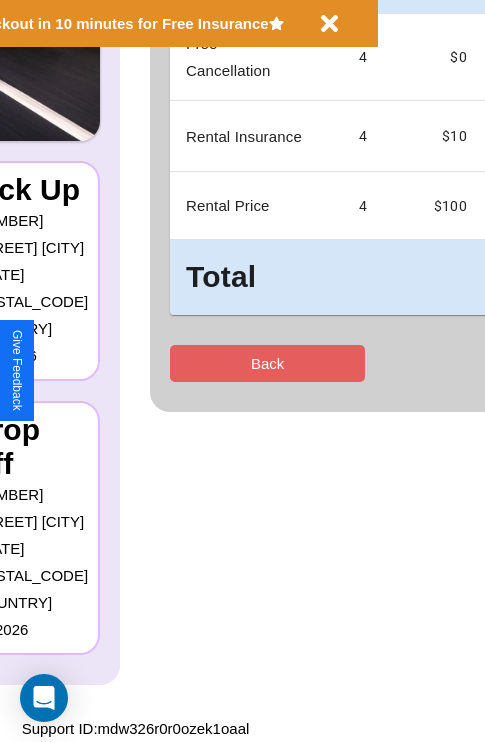 scroll, scrollTop: 0, scrollLeft: 0, axis: both 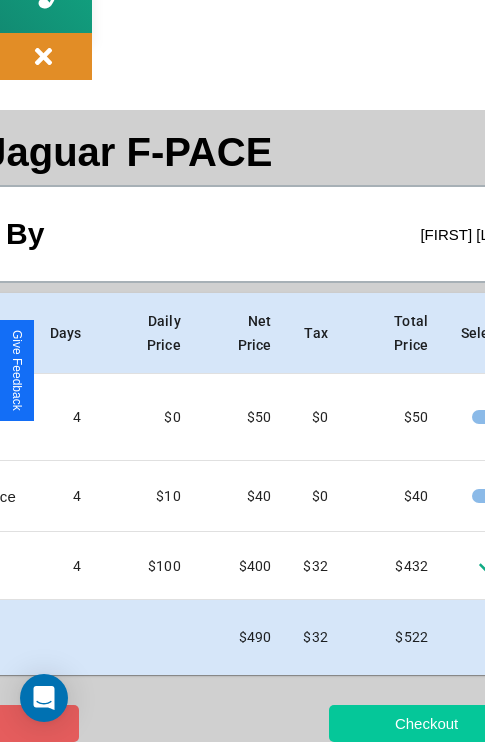 click on "Checkout" at bounding box center (426, 723) 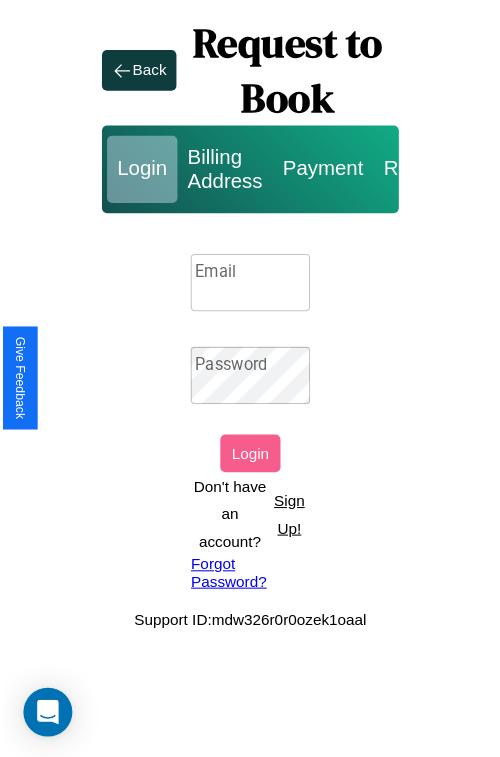 scroll, scrollTop: 0, scrollLeft: 0, axis: both 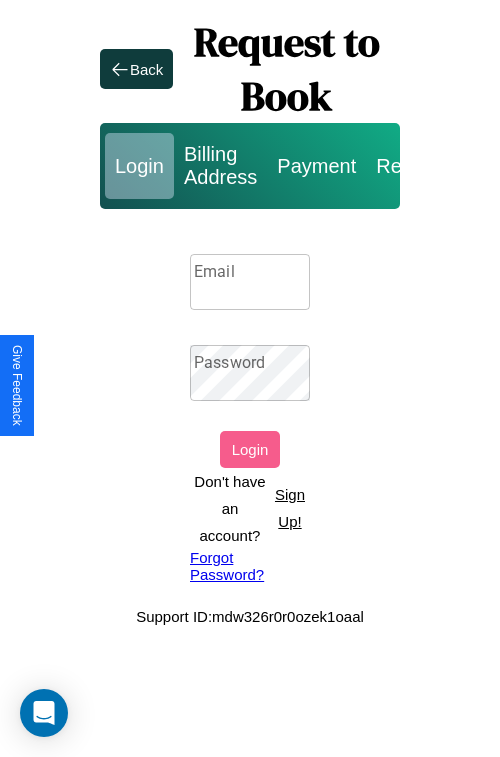 click on "Email" at bounding box center (250, 282) 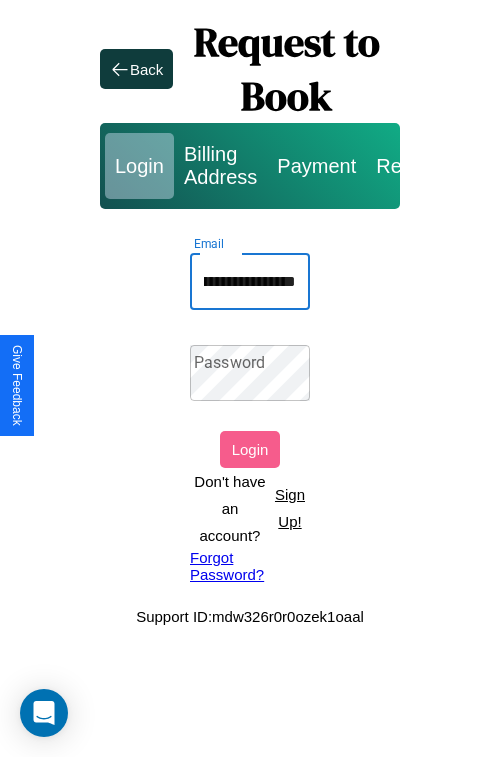 scroll, scrollTop: 0, scrollLeft: 141, axis: horizontal 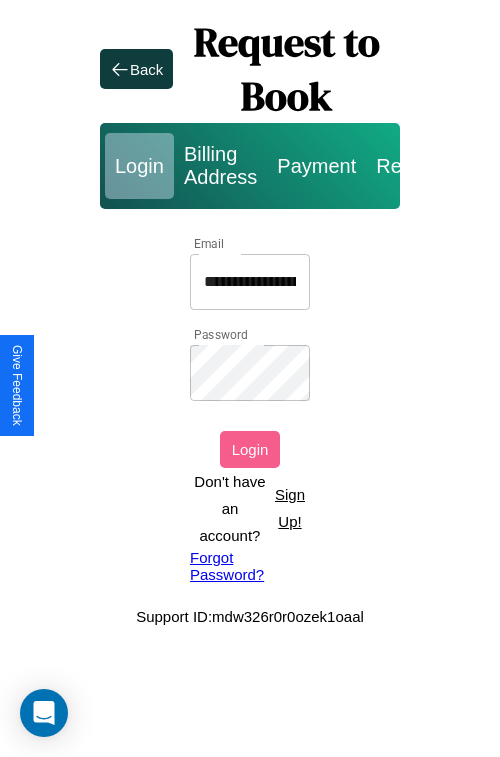 click on "Login" at bounding box center (250, 449) 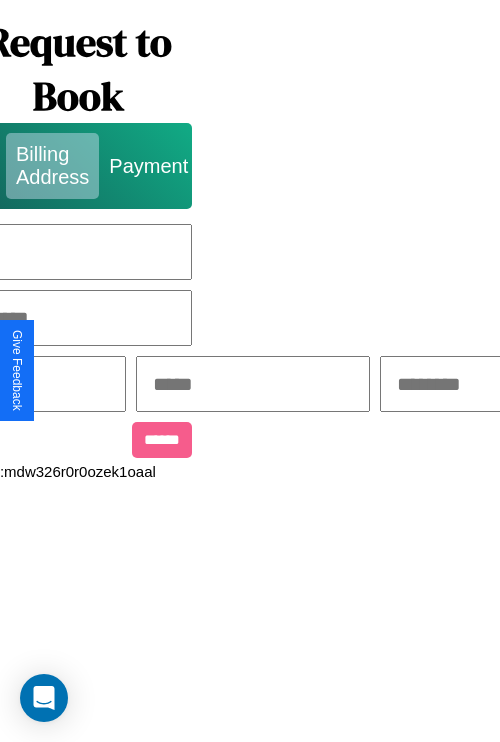 scroll, scrollTop: 0, scrollLeft: 517, axis: horizontal 